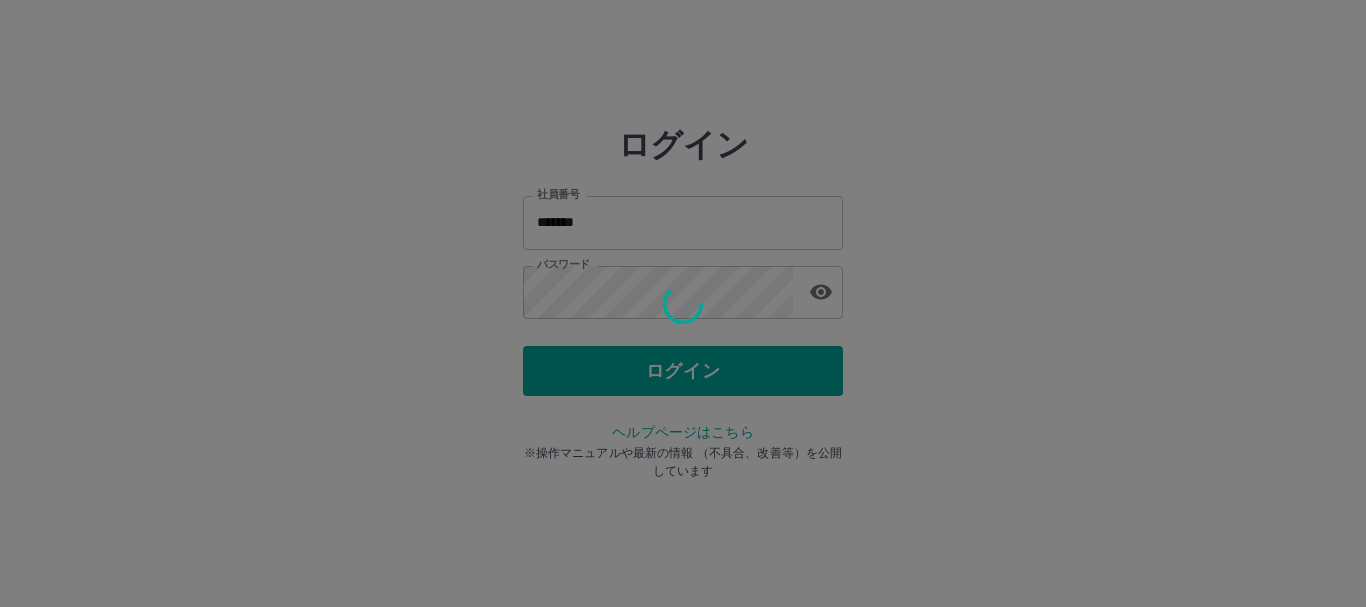 scroll, scrollTop: 0, scrollLeft: 0, axis: both 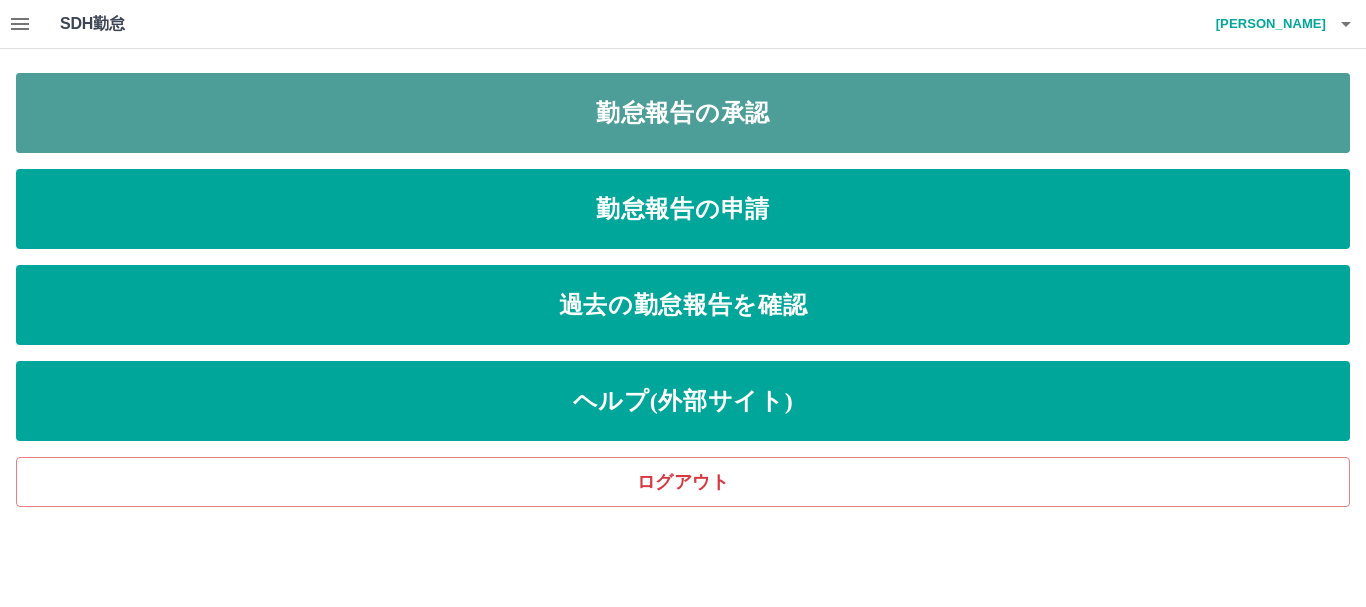 click on "勤怠報告の承認" at bounding box center (683, 113) 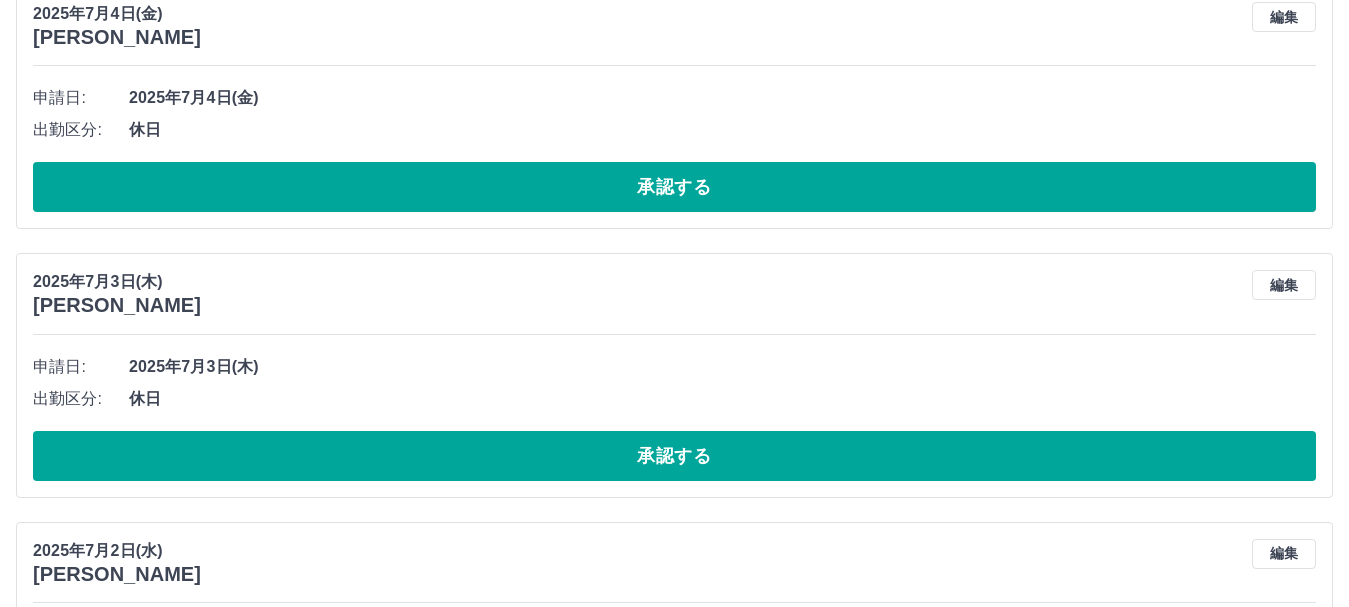 scroll, scrollTop: 3446, scrollLeft: 0, axis: vertical 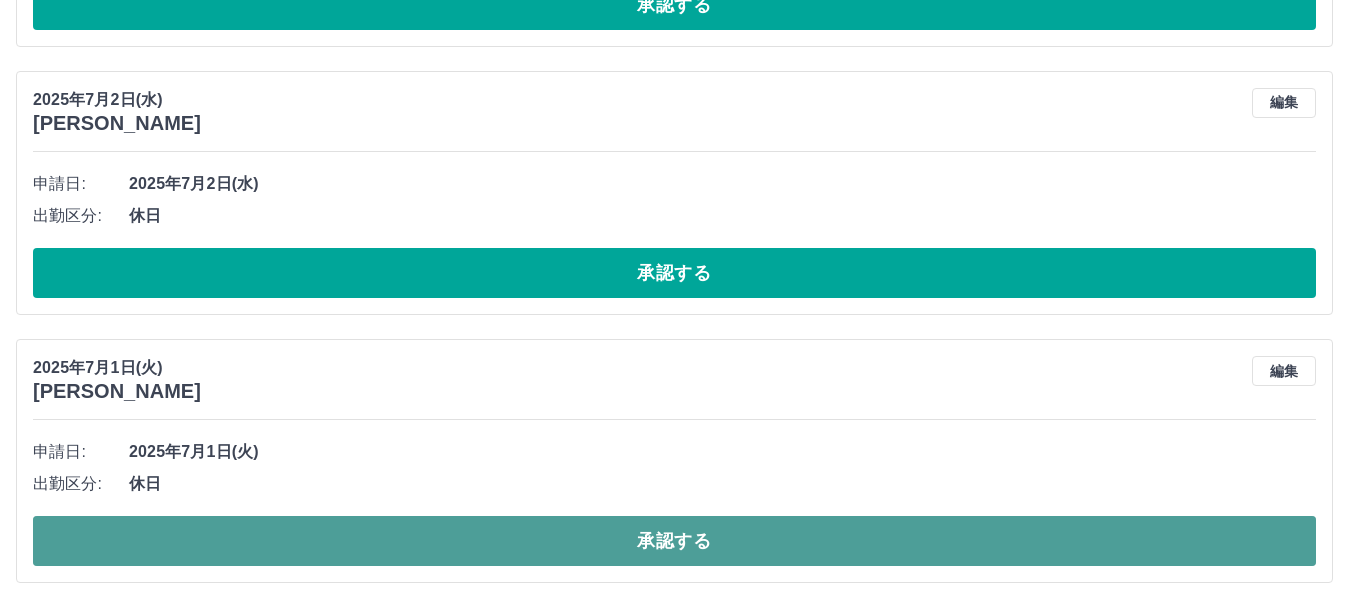 click on "承認する" at bounding box center (674, 541) 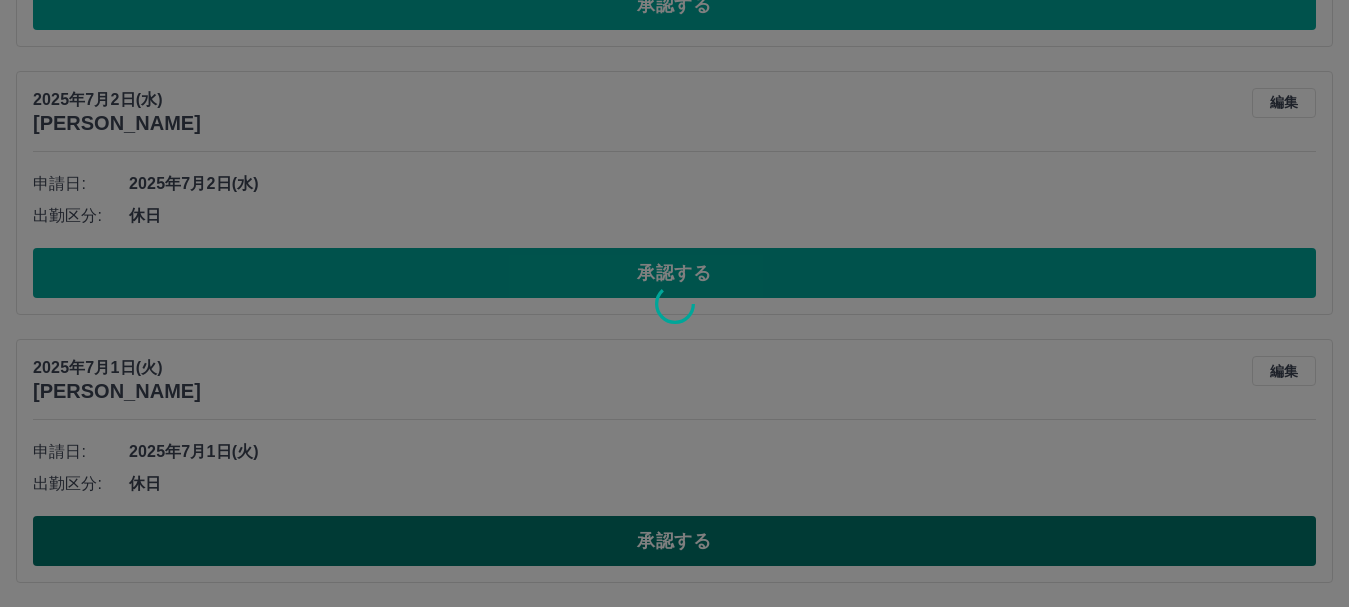 scroll, scrollTop: 3178, scrollLeft: 0, axis: vertical 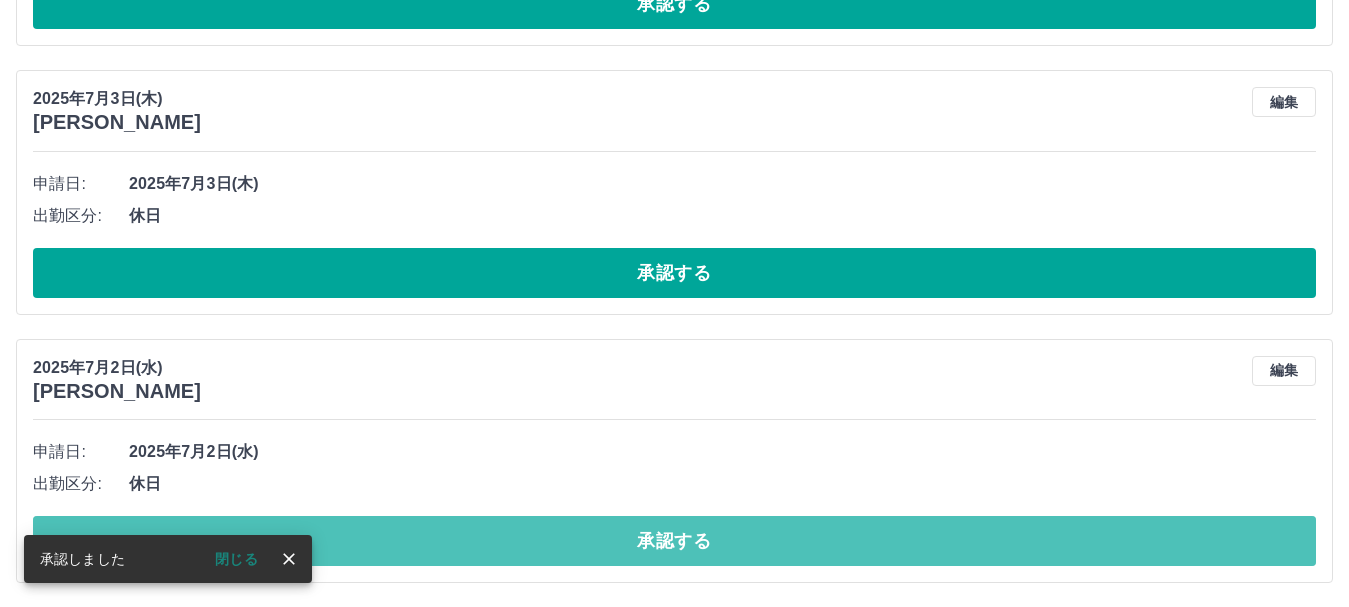 click on "承認する" at bounding box center [674, 541] 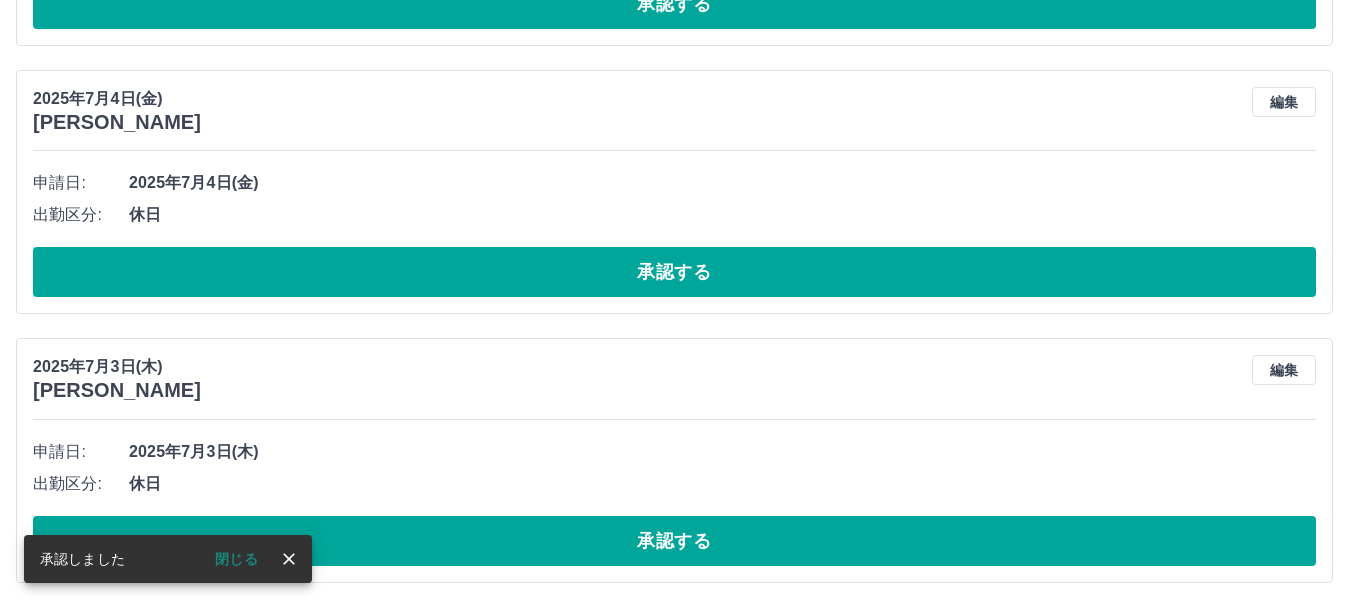 scroll, scrollTop: 2910, scrollLeft: 0, axis: vertical 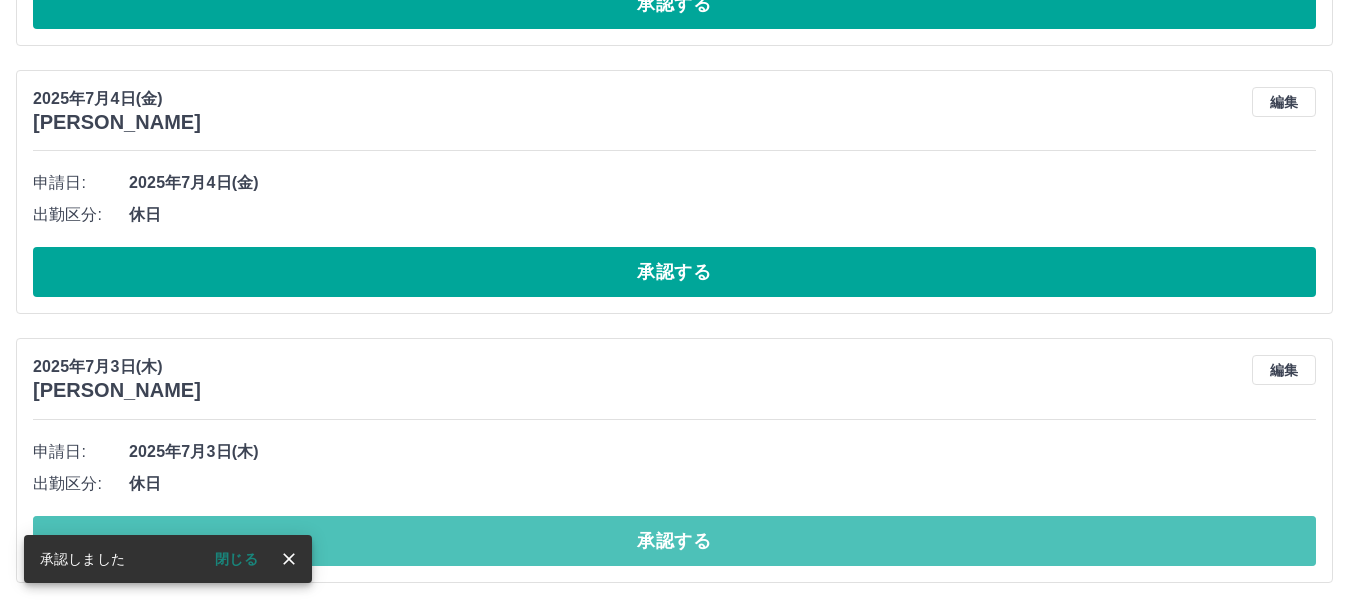 click on "承認する" at bounding box center (674, 541) 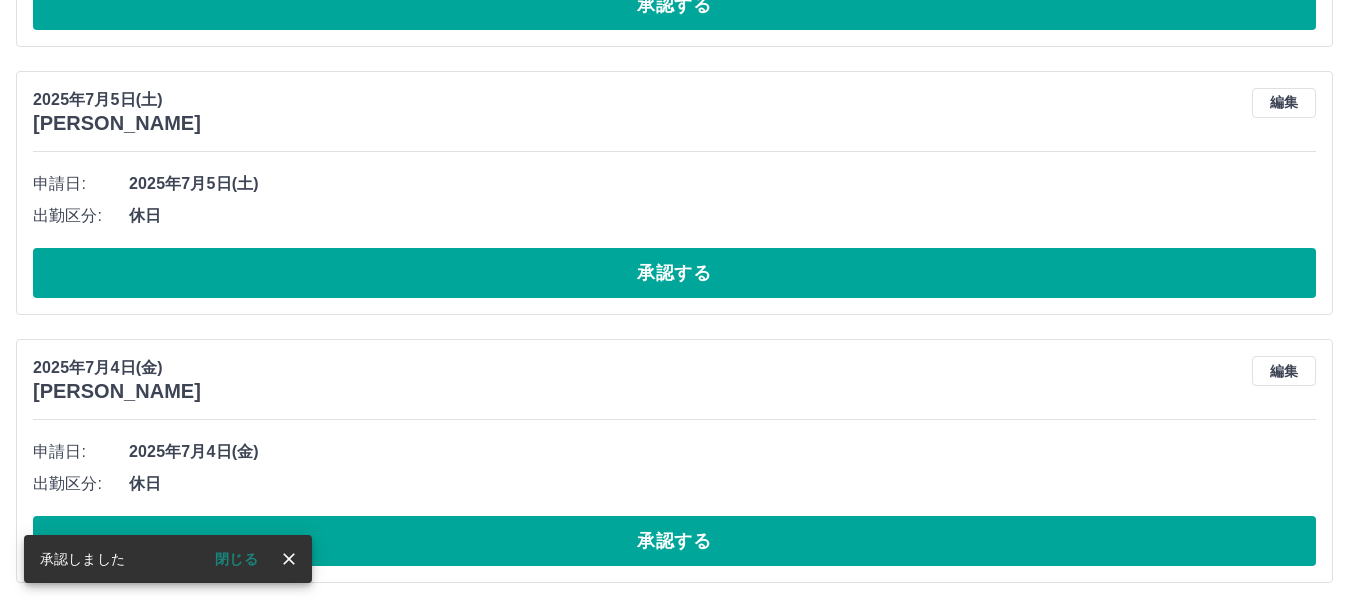 scroll, scrollTop: 2641, scrollLeft: 0, axis: vertical 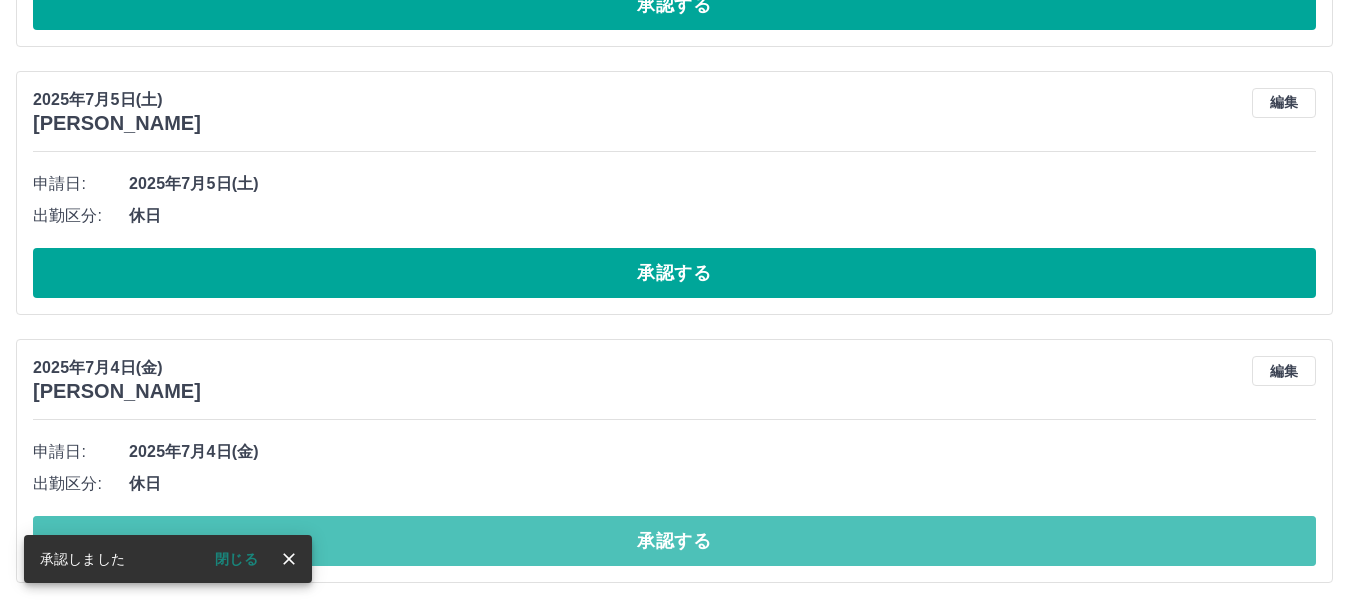 click on "承認する" at bounding box center [674, 541] 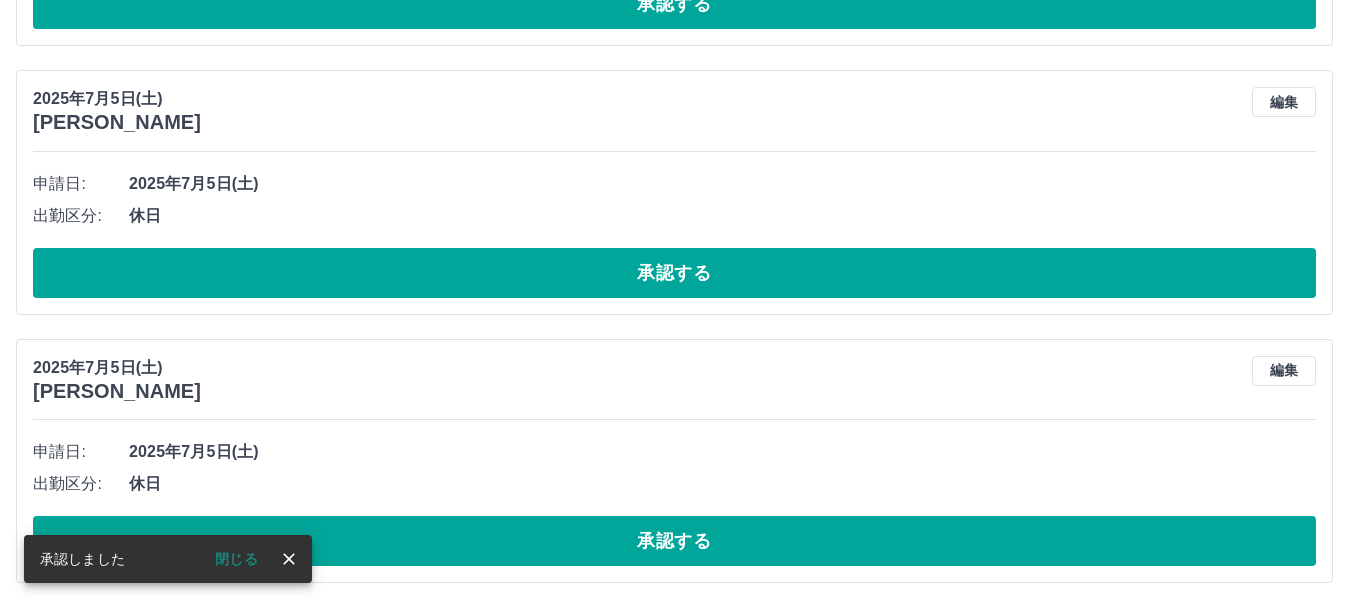 scroll, scrollTop: 2373, scrollLeft: 0, axis: vertical 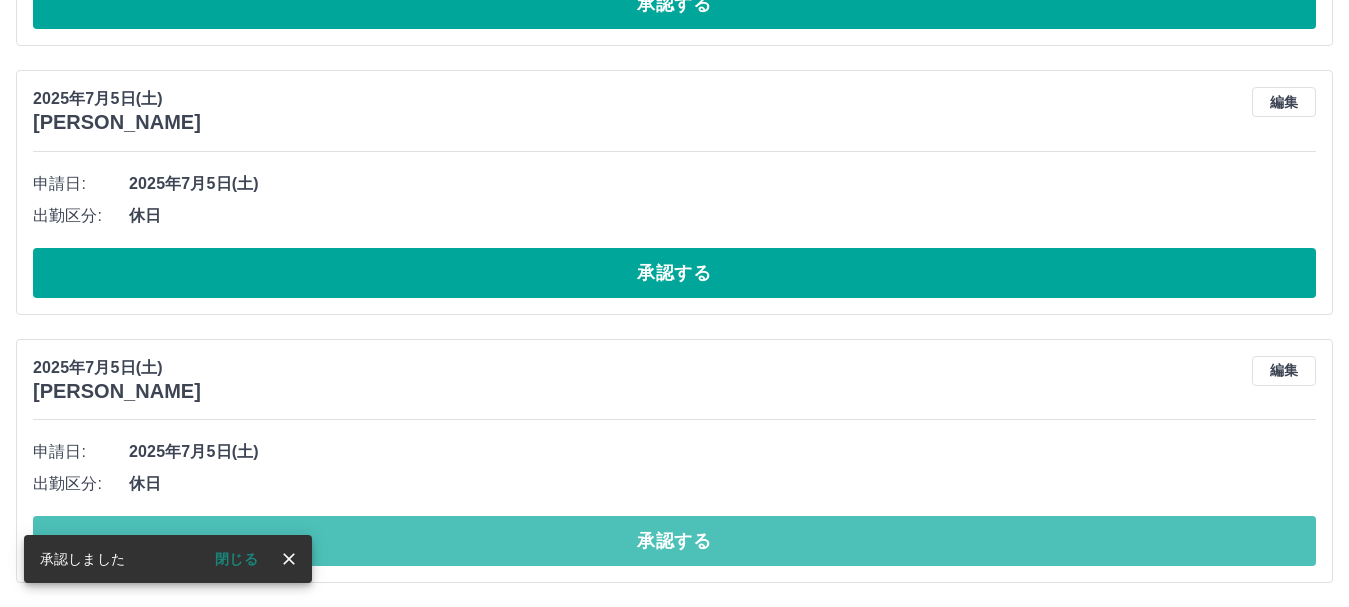 click on "承認する" at bounding box center (674, 541) 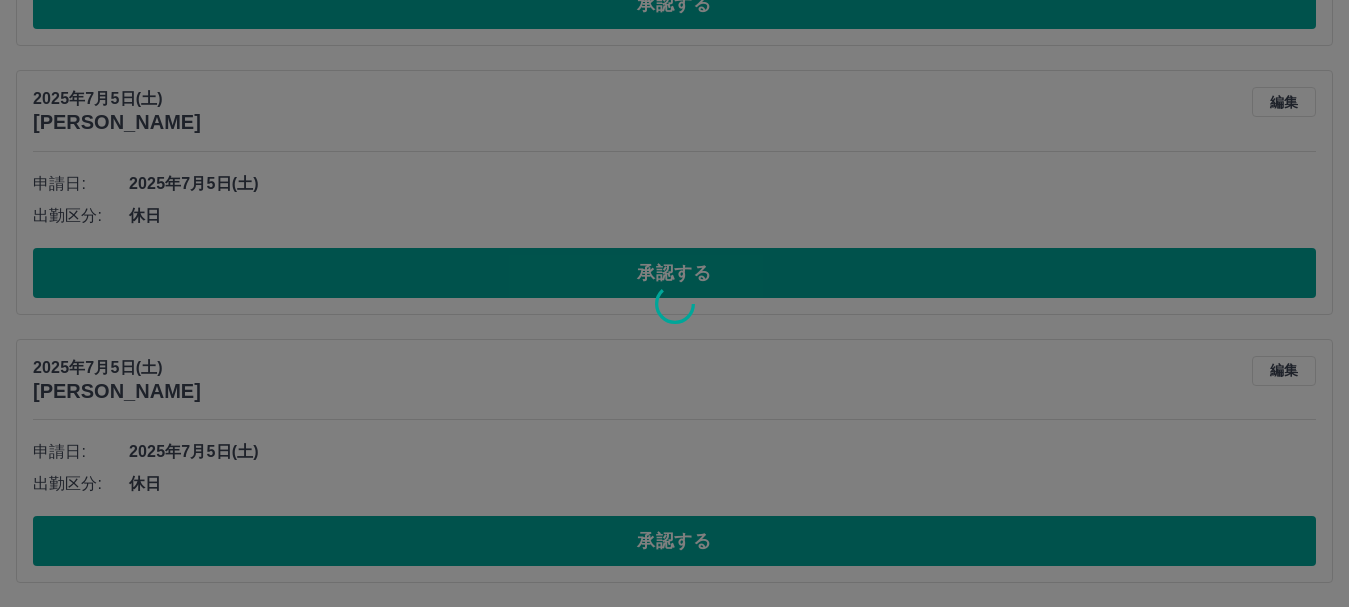 scroll, scrollTop: 2105, scrollLeft: 0, axis: vertical 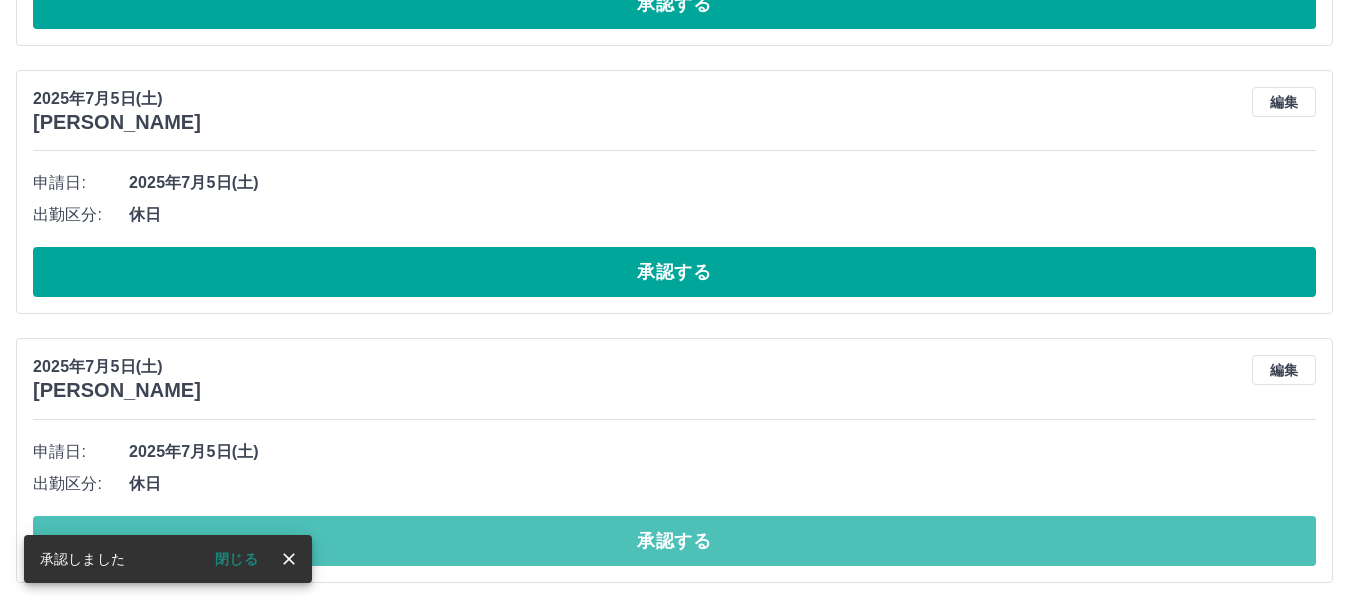 click on "承認する" at bounding box center [674, 541] 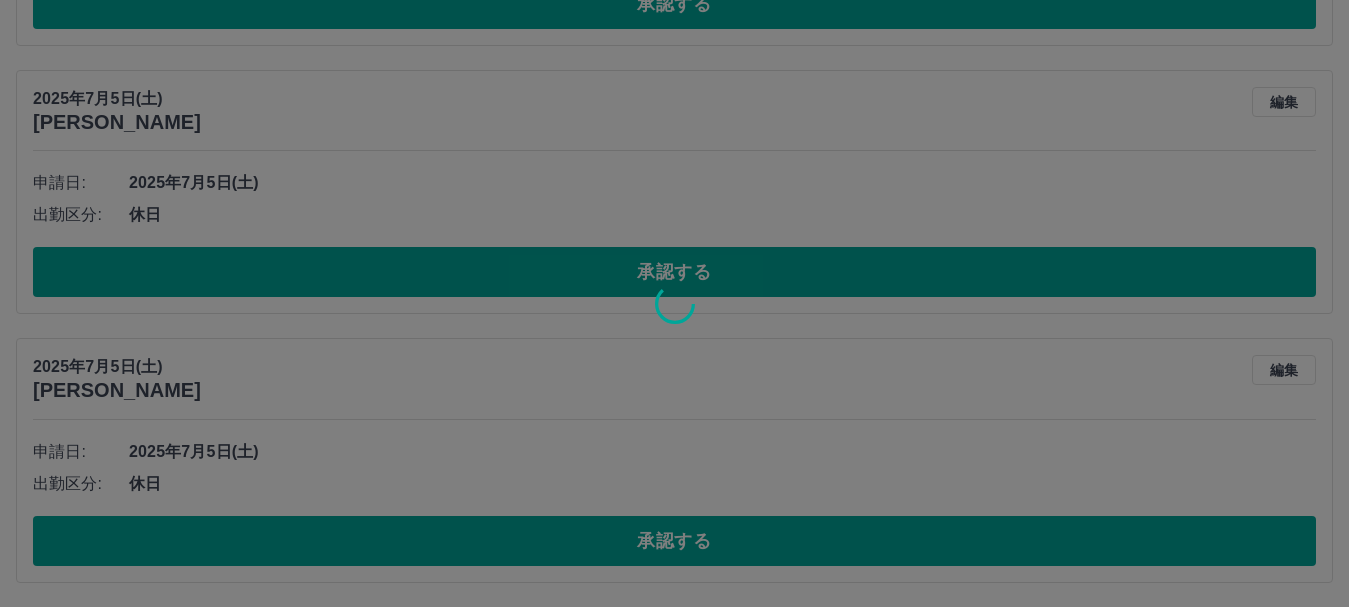 scroll, scrollTop: 1836, scrollLeft: 0, axis: vertical 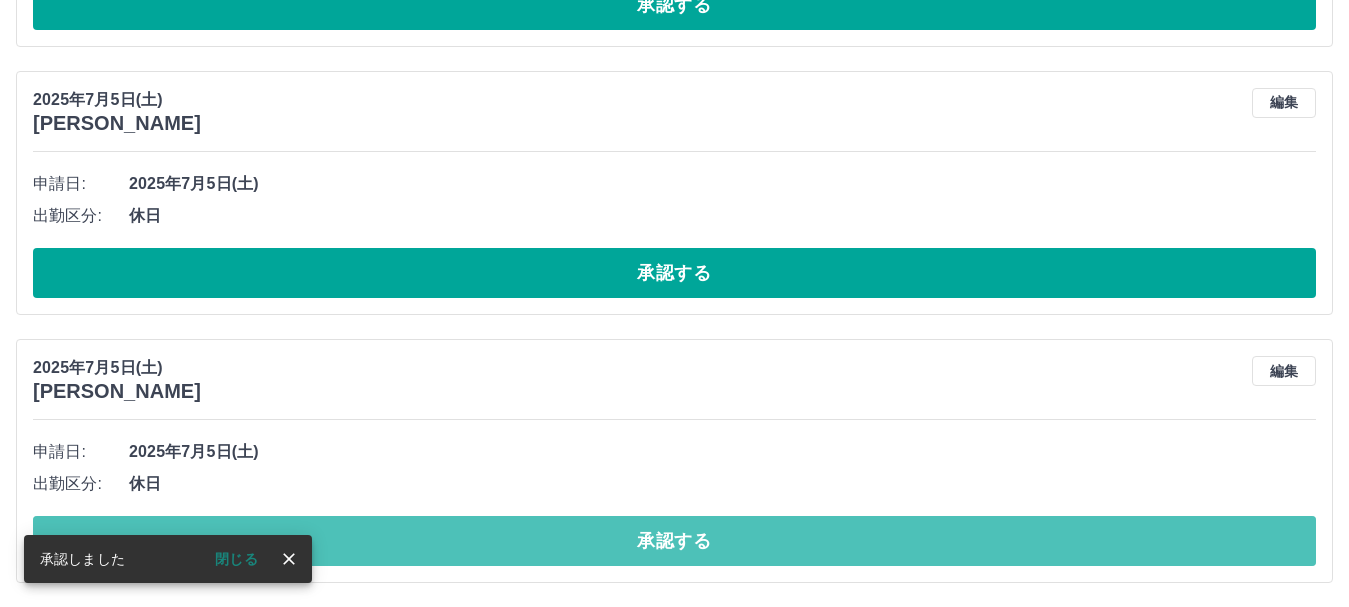click on "承認する" at bounding box center [674, 541] 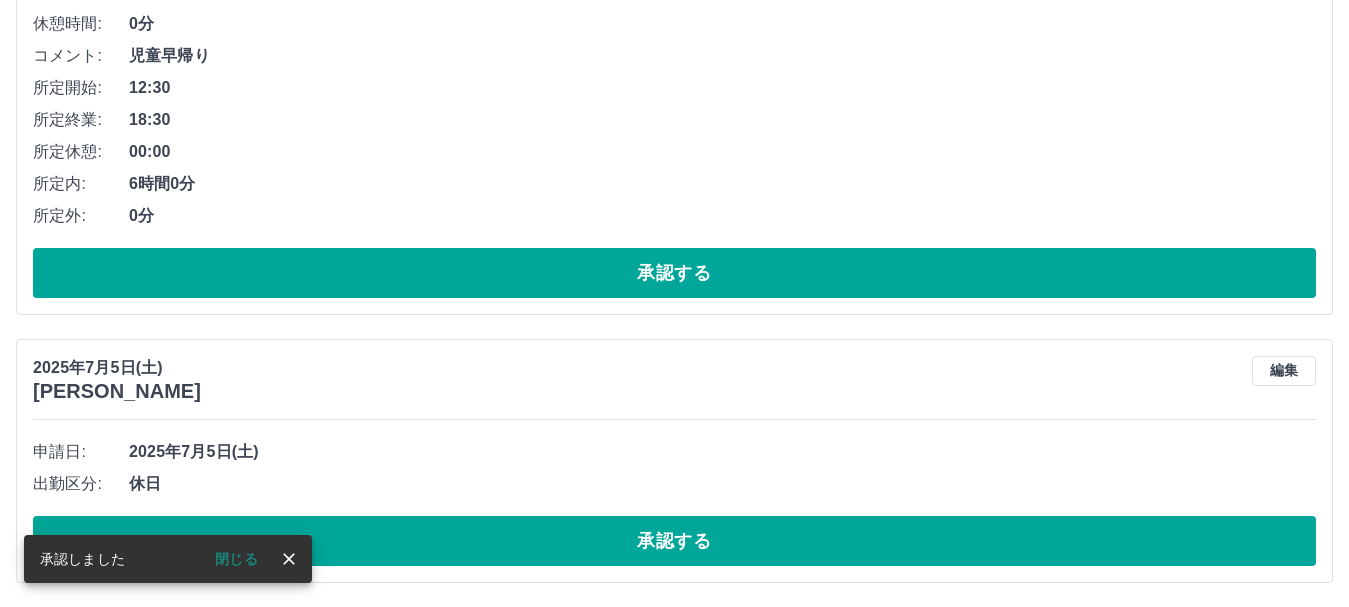 scroll, scrollTop: 1568, scrollLeft: 0, axis: vertical 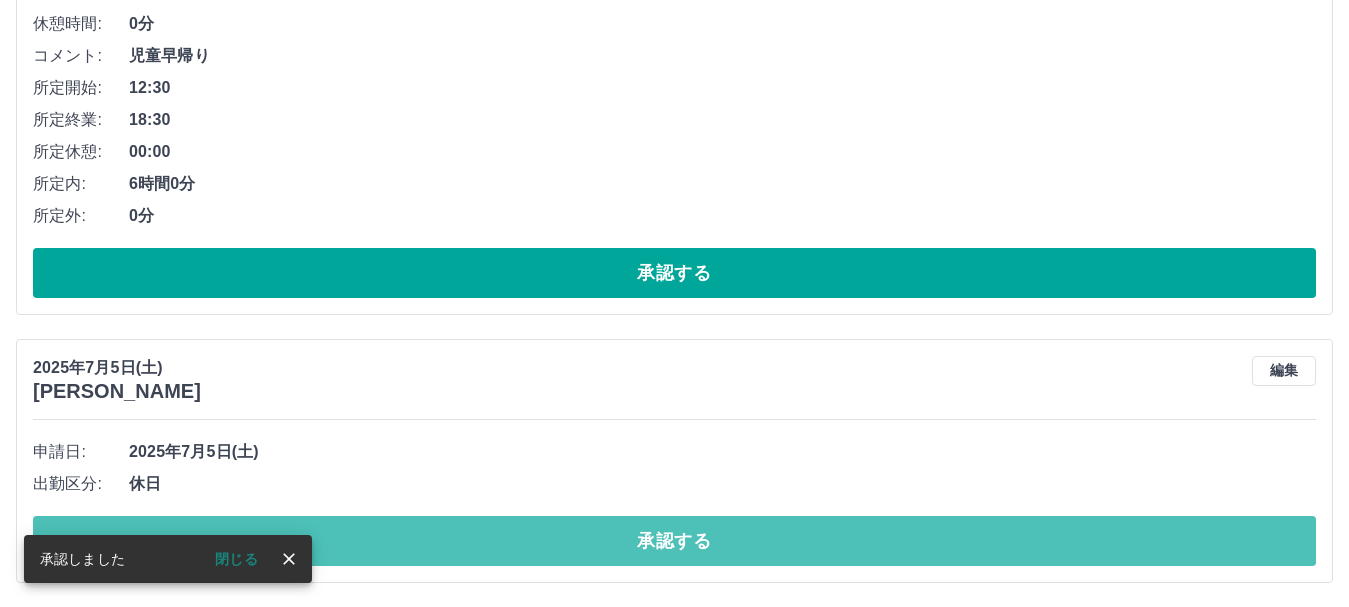 click on "承認する" at bounding box center (674, 541) 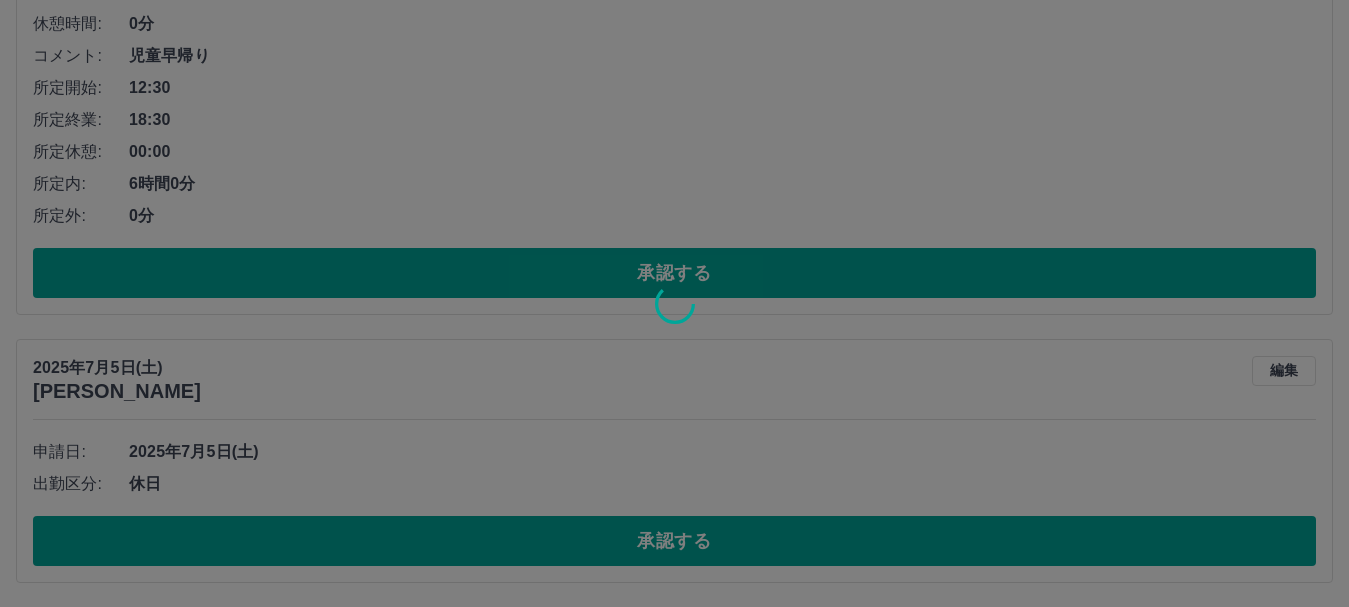 scroll, scrollTop: 1300, scrollLeft: 0, axis: vertical 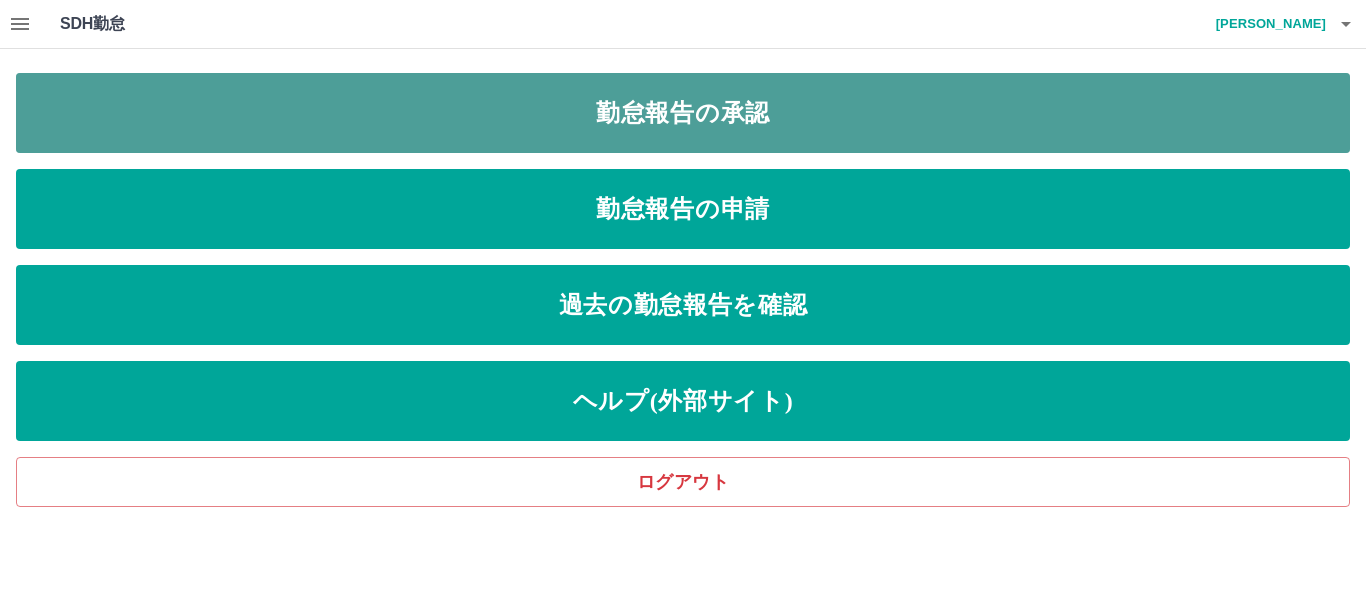 click on "勤怠報告の承認" at bounding box center (683, 113) 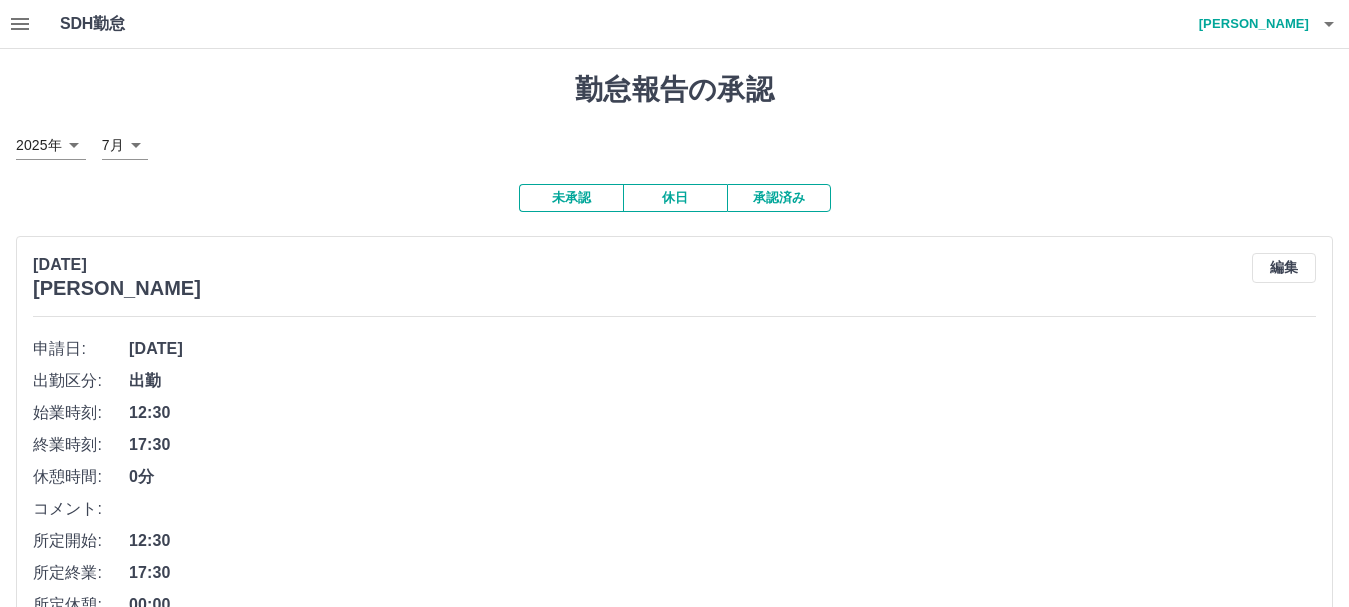 click on "承認済み" at bounding box center [779, 198] 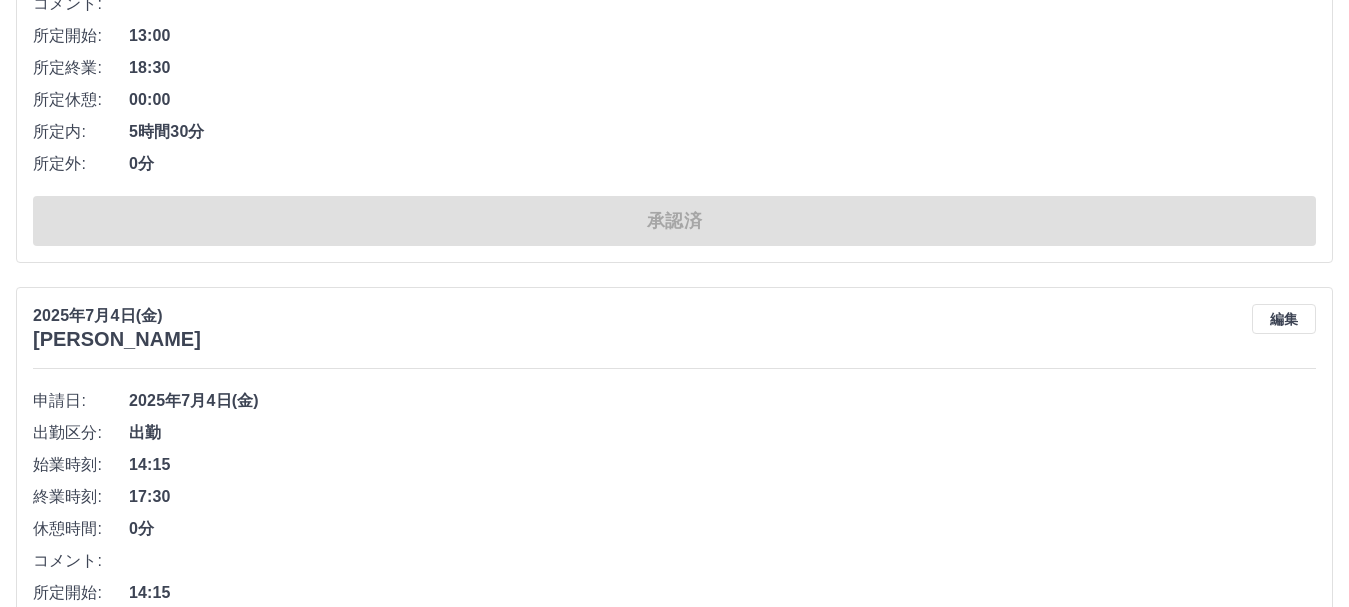 scroll, scrollTop: 12173, scrollLeft: 0, axis: vertical 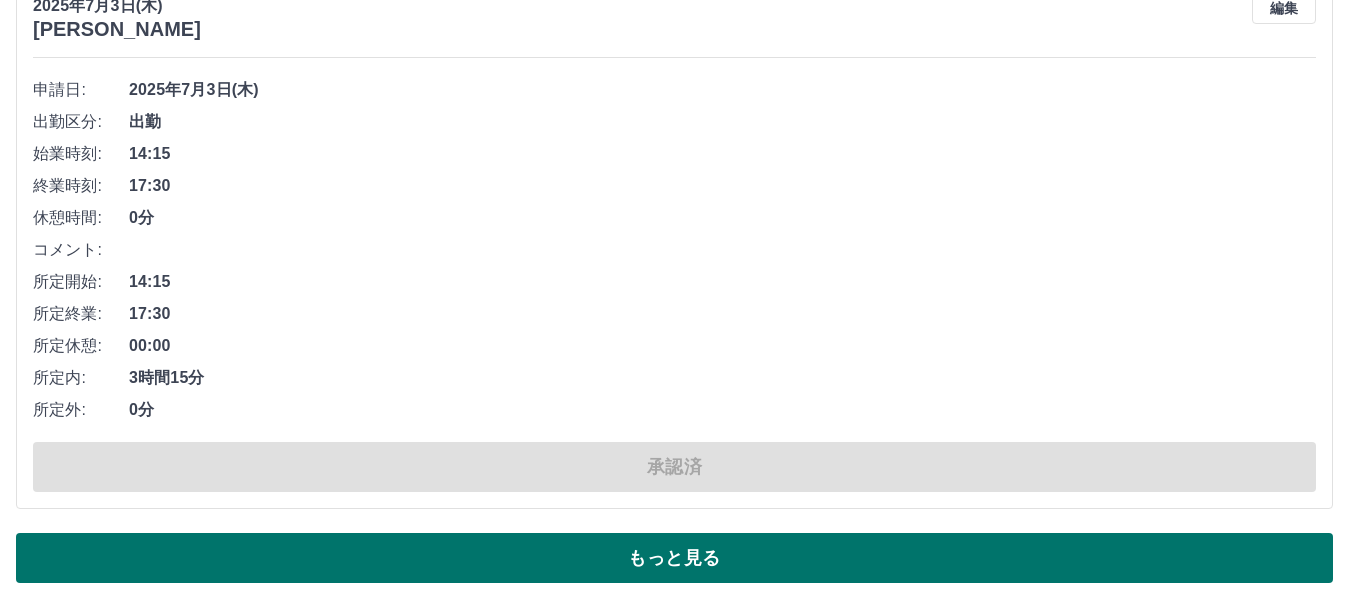 click on "もっと見る" at bounding box center [674, 558] 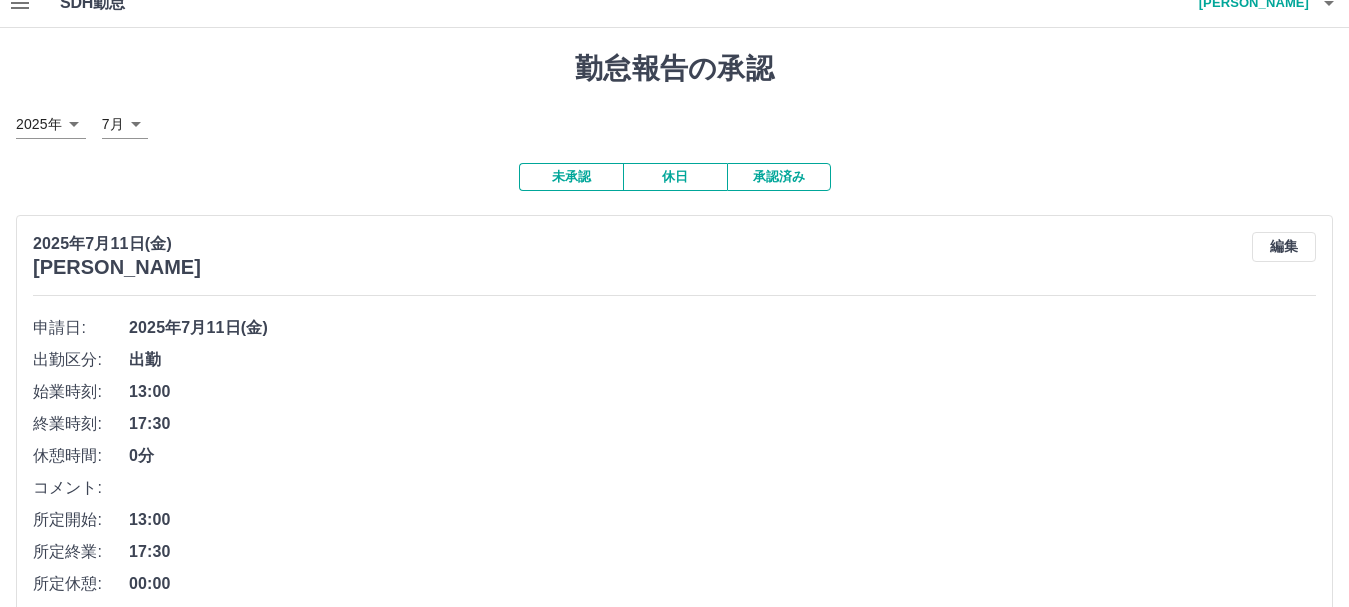 scroll, scrollTop: 0, scrollLeft: 0, axis: both 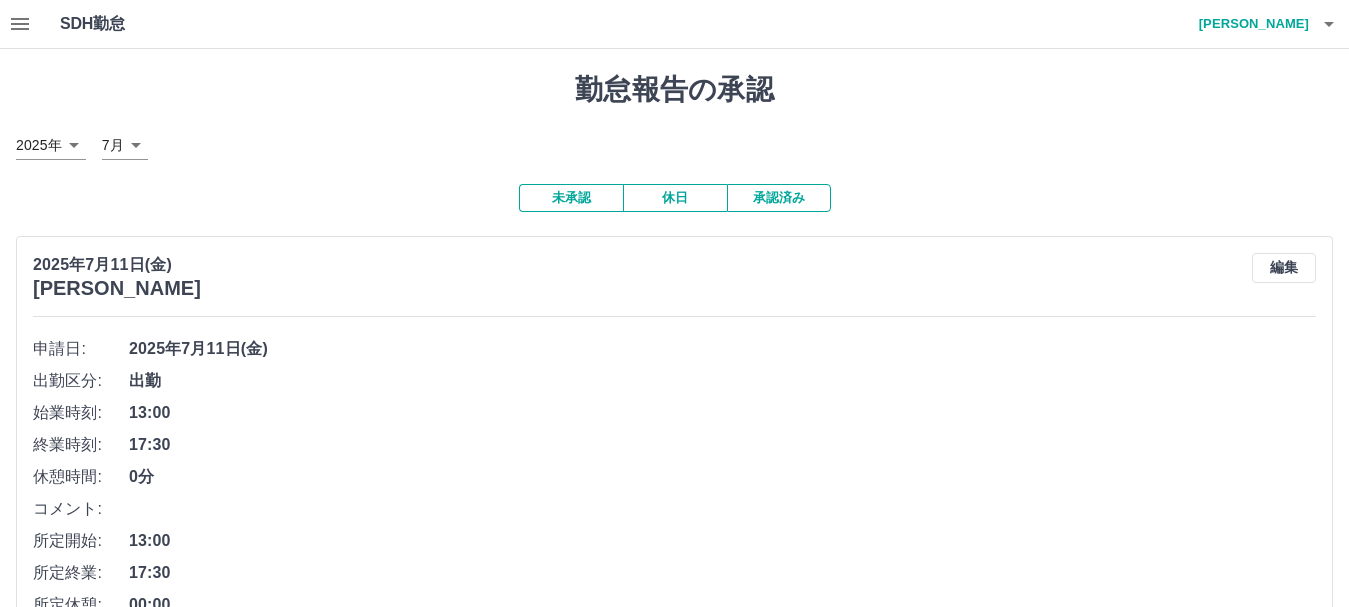 click on "未承認" at bounding box center (571, 198) 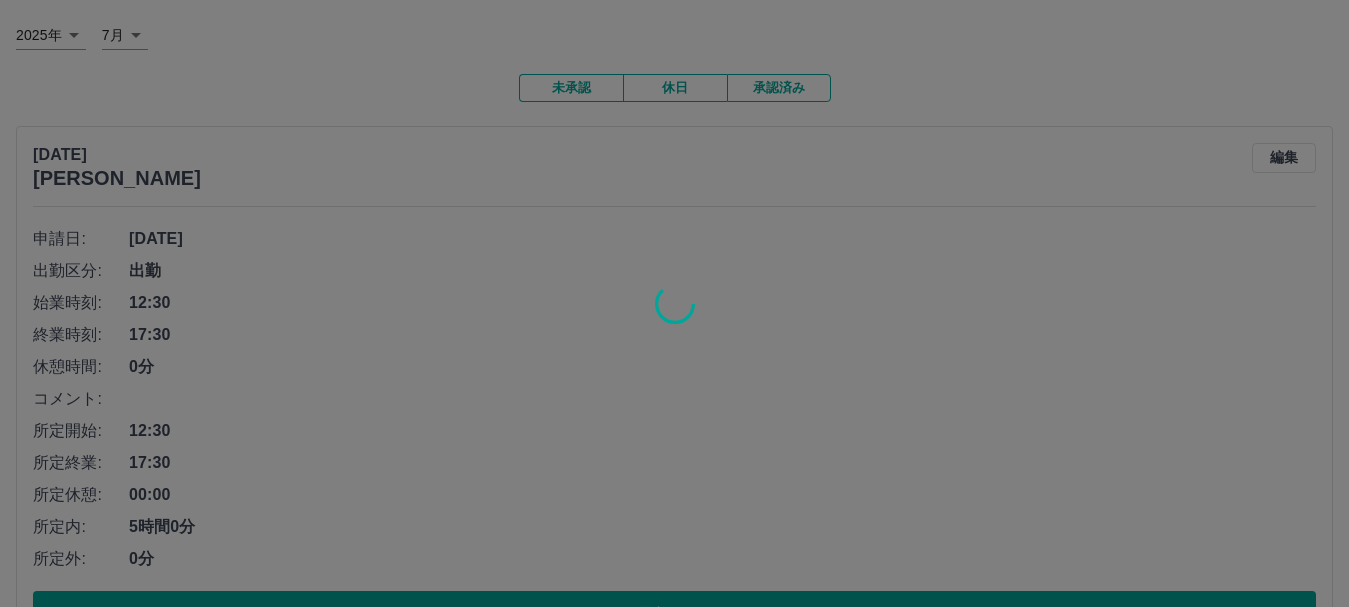 scroll, scrollTop: 100, scrollLeft: 0, axis: vertical 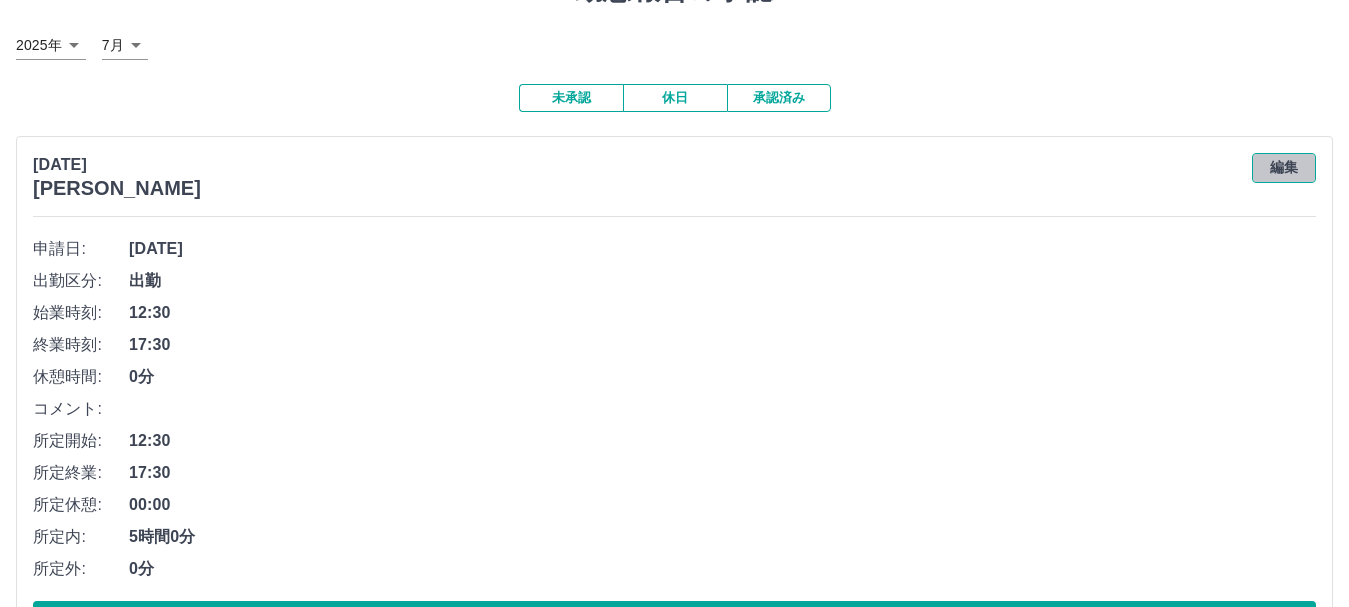 click on "編集" at bounding box center [1284, 168] 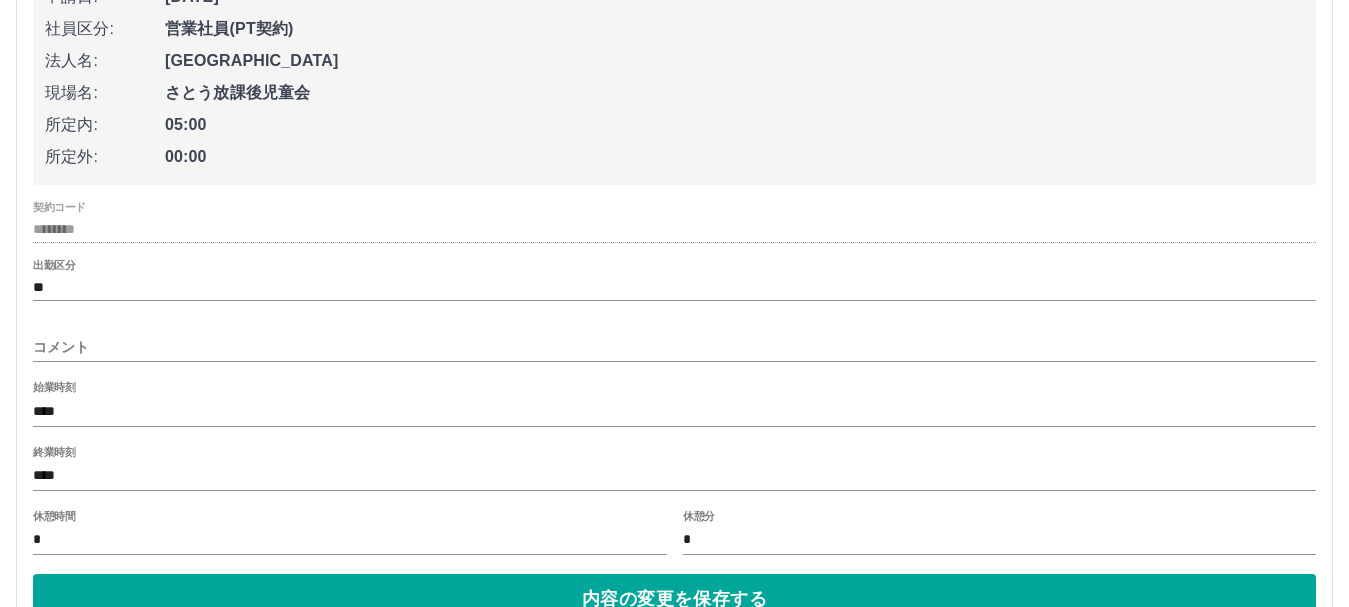 scroll, scrollTop: 400, scrollLeft: 0, axis: vertical 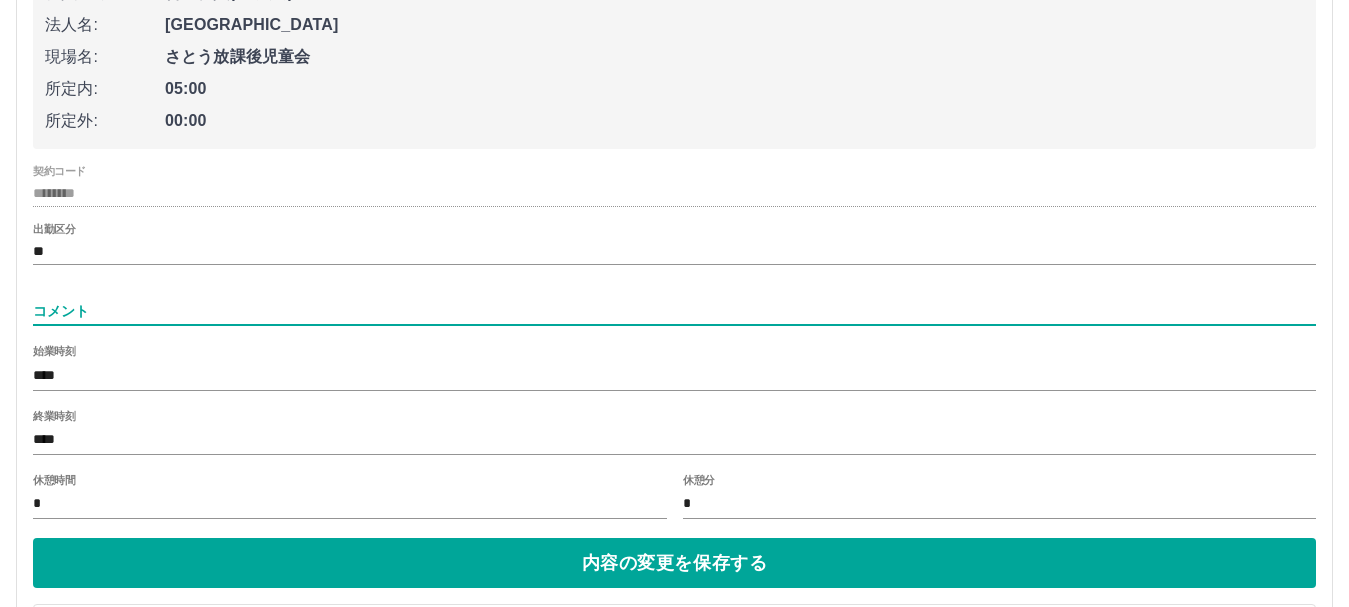 click on "コメント" at bounding box center (674, 311) 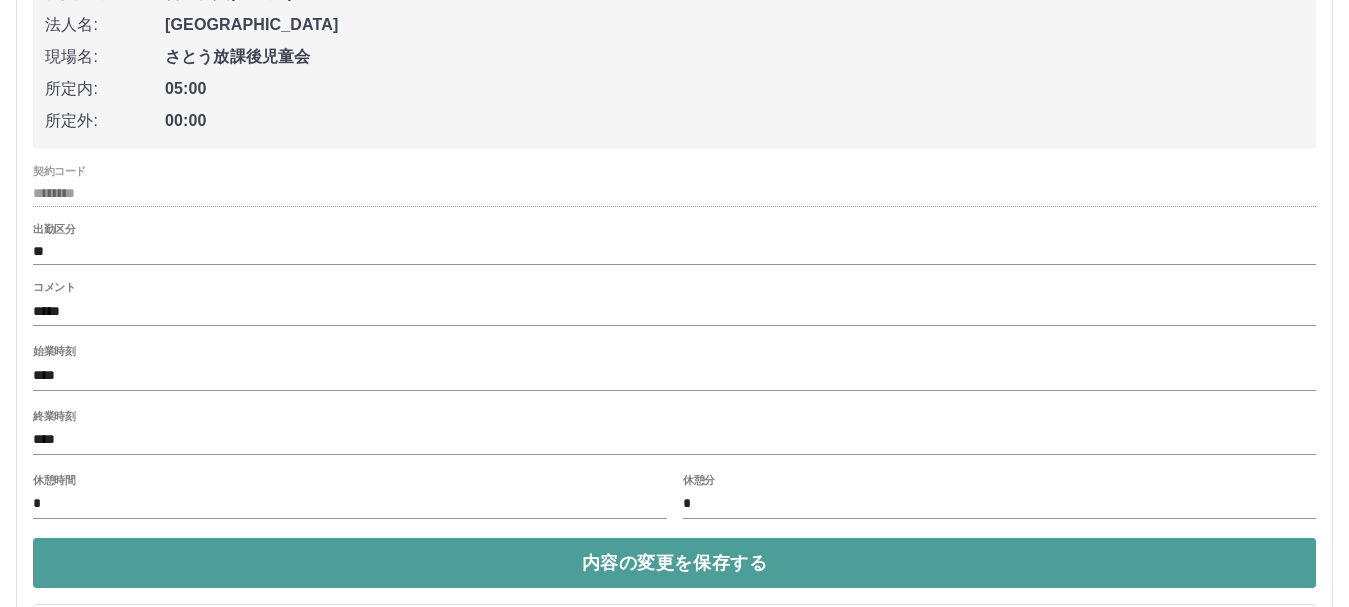 click on "内容の変更を保存する" at bounding box center (674, 563) 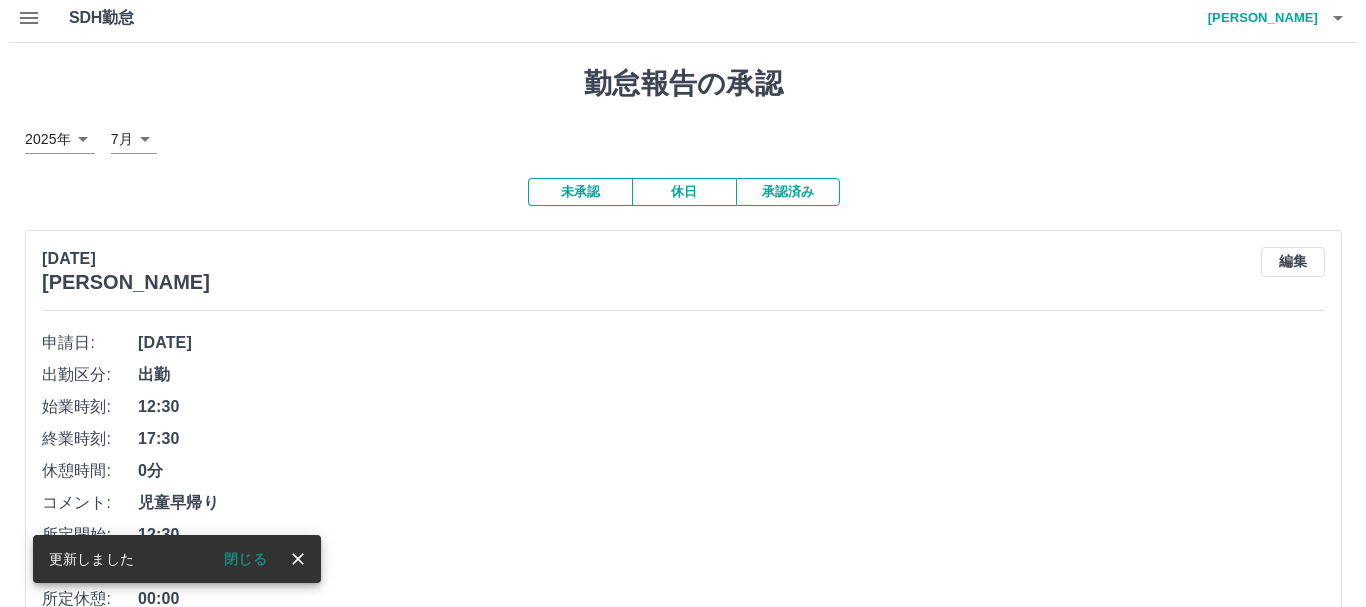 scroll, scrollTop: 0, scrollLeft: 0, axis: both 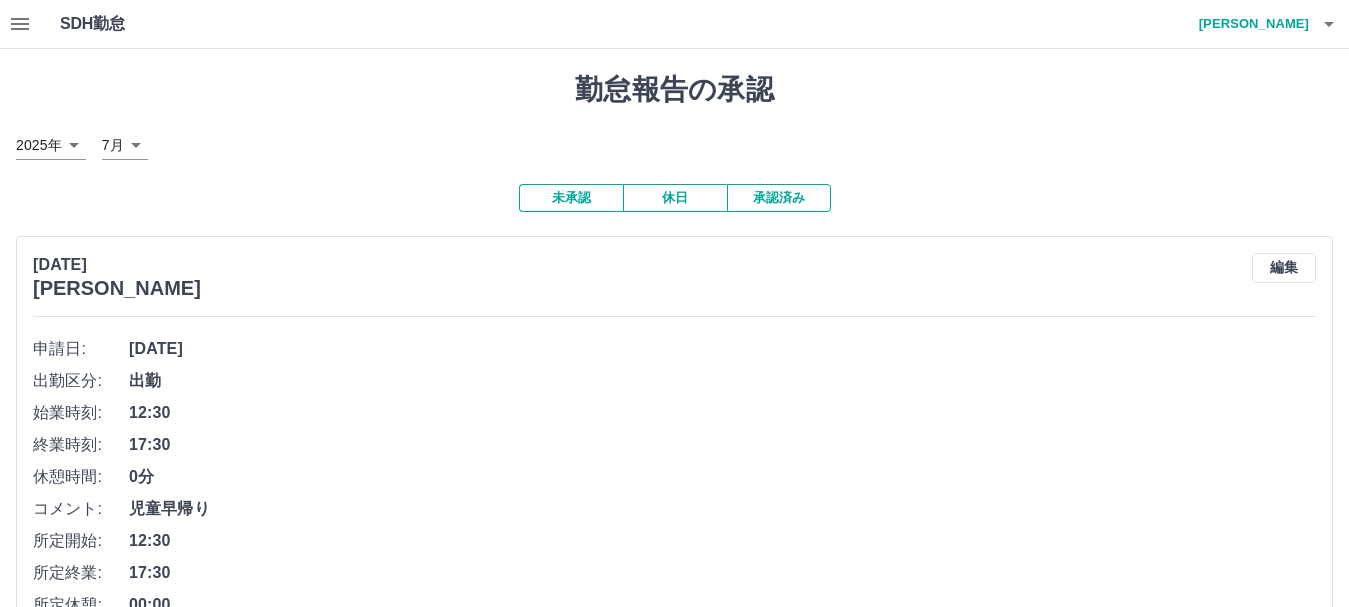click on "休日" at bounding box center [675, 198] 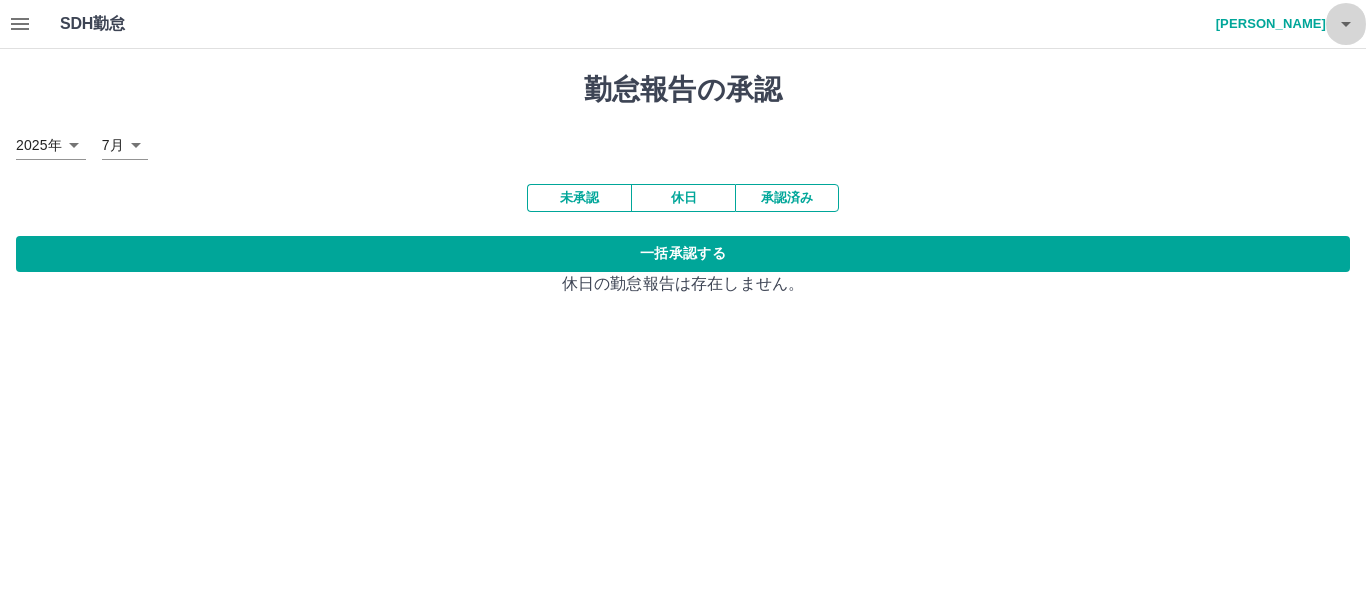 click 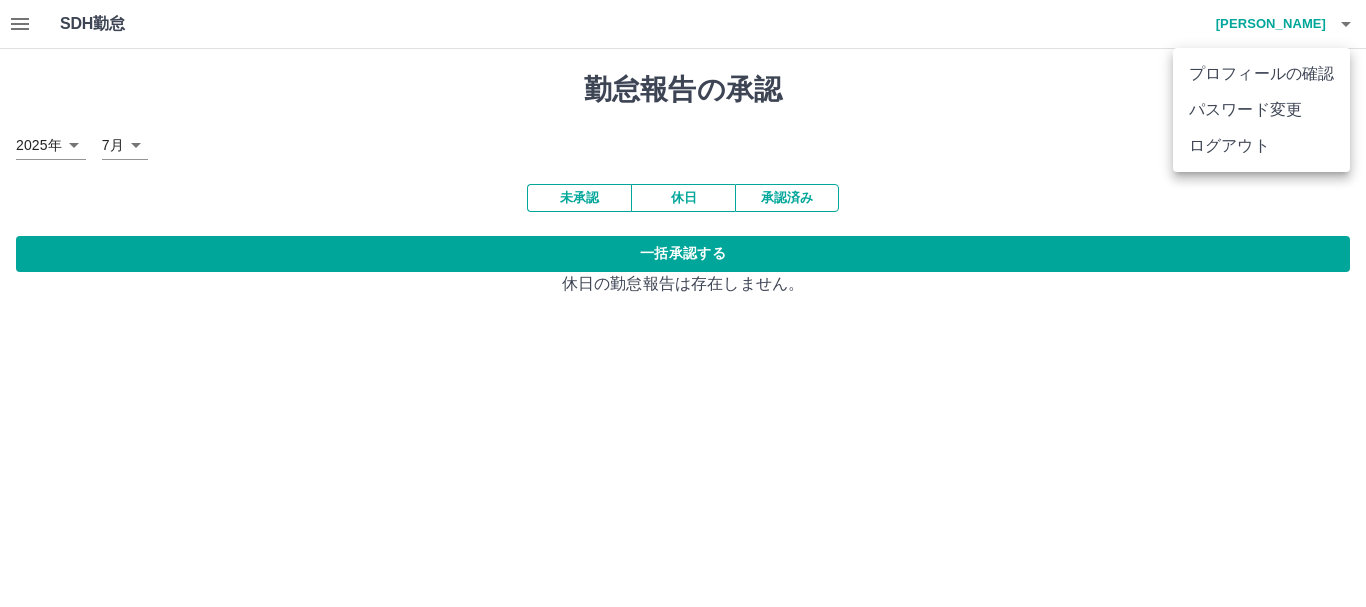 click on "ログアウト" at bounding box center [1261, 146] 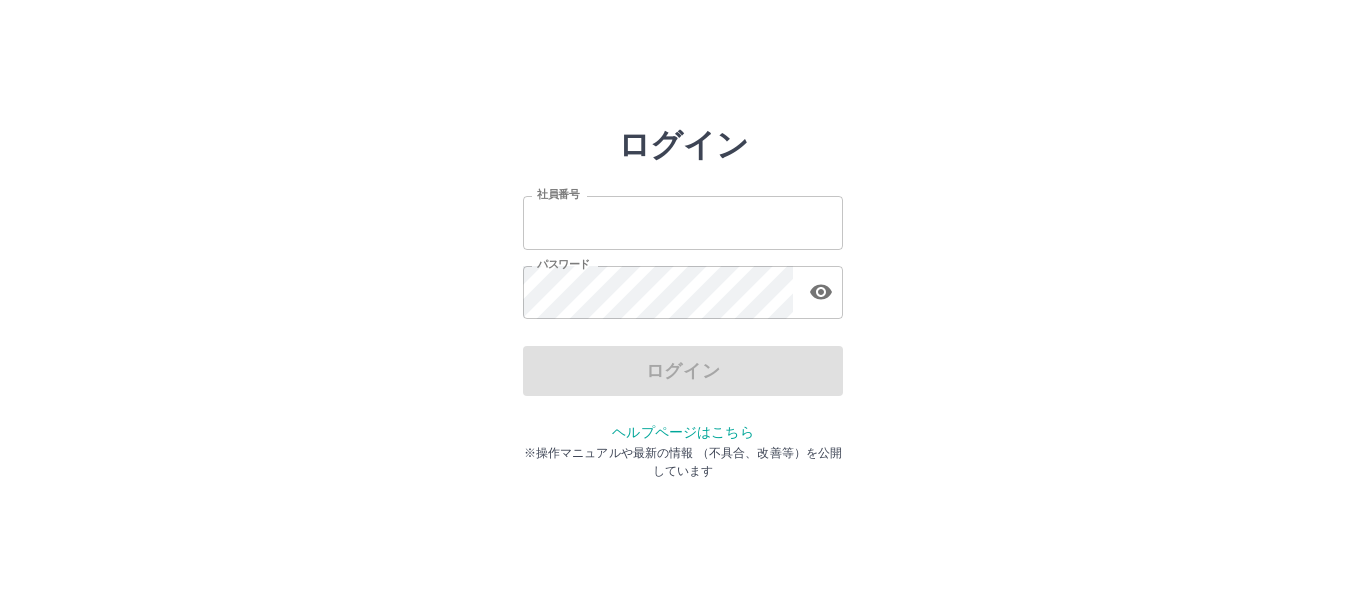 scroll, scrollTop: 0, scrollLeft: 0, axis: both 